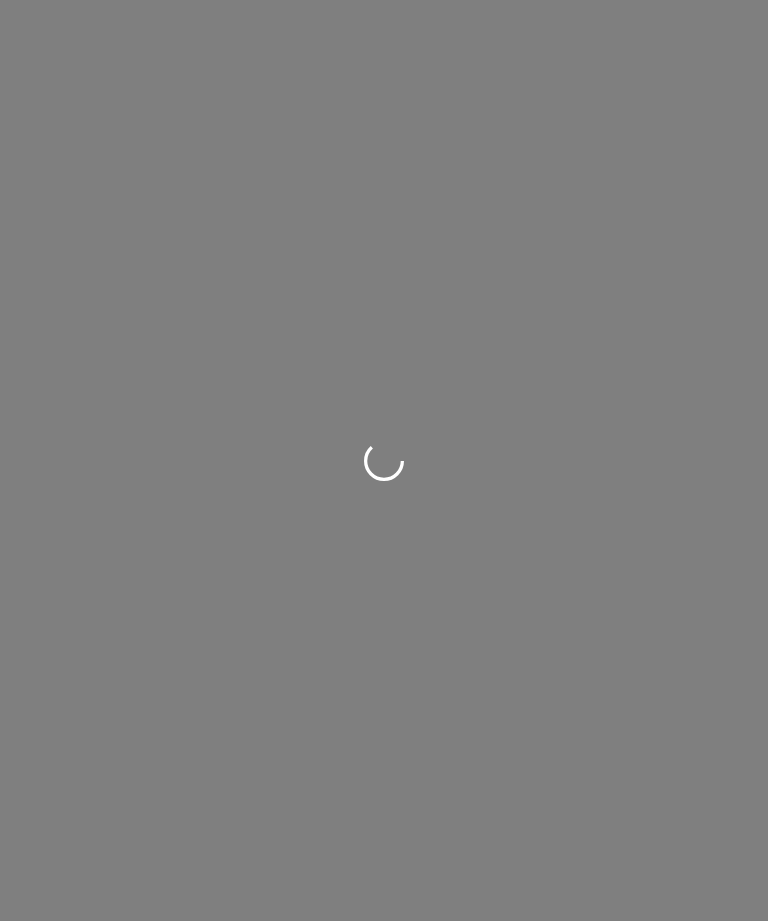 scroll, scrollTop: 0, scrollLeft: 0, axis: both 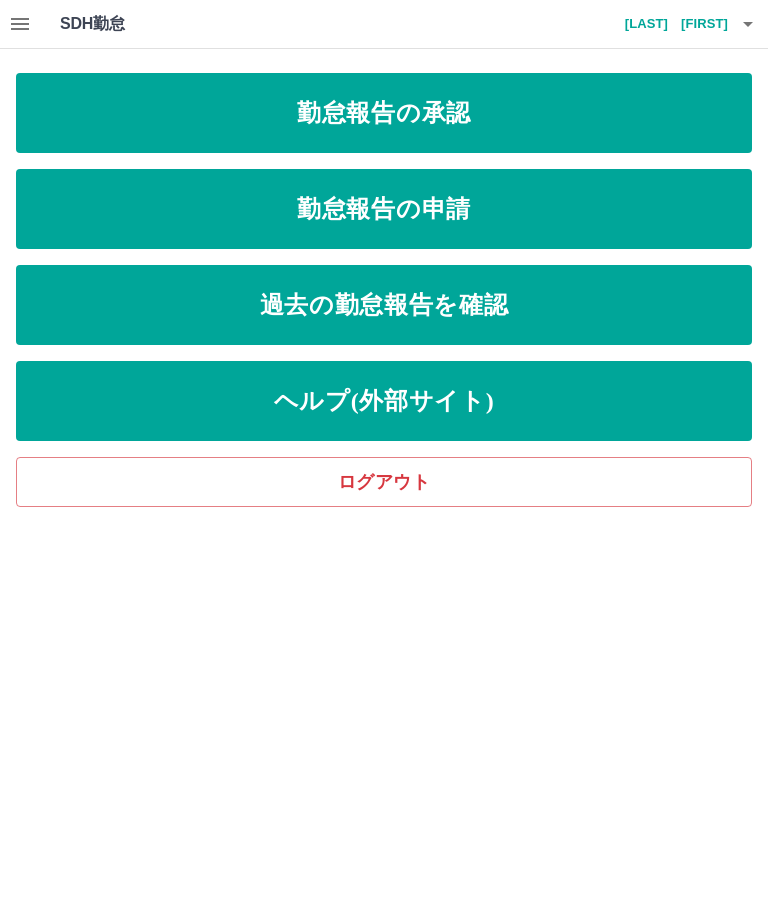 click on "勤怠報告の承認" at bounding box center (384, 113) 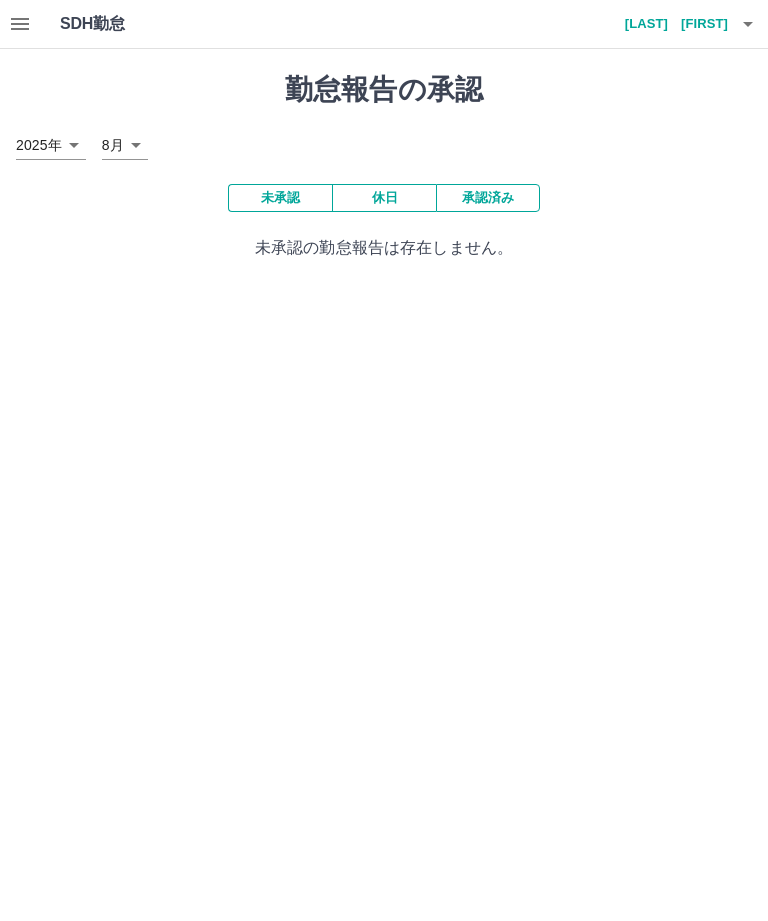 click on "承認済み" at bounding box center (488, 198) 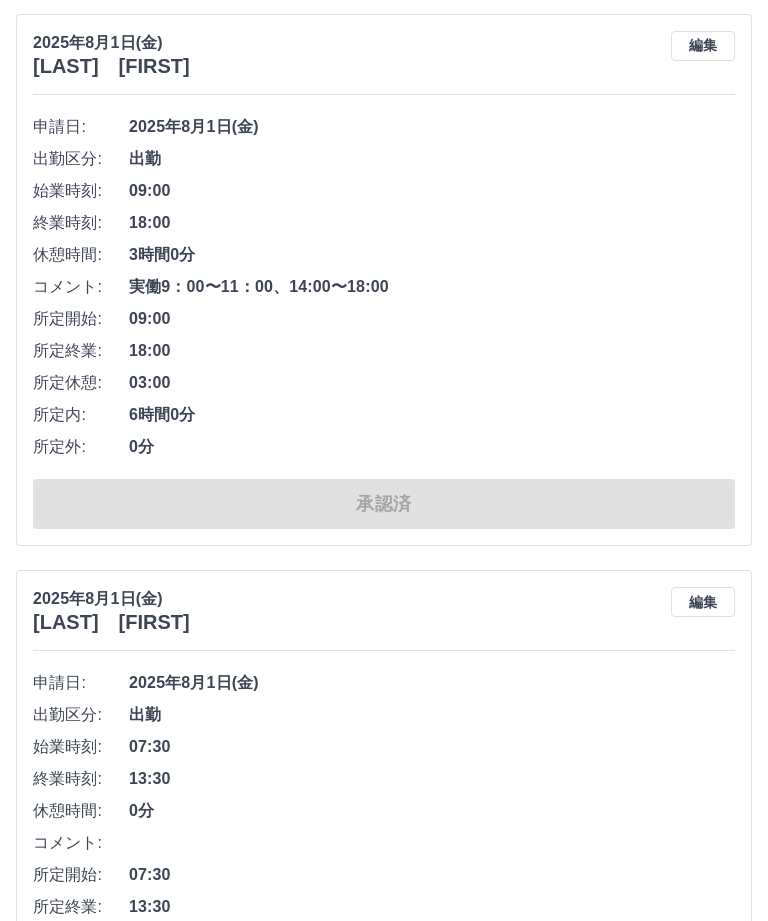scroll, scrollTop: 3402, scrollLeft: 0, axis: vertical 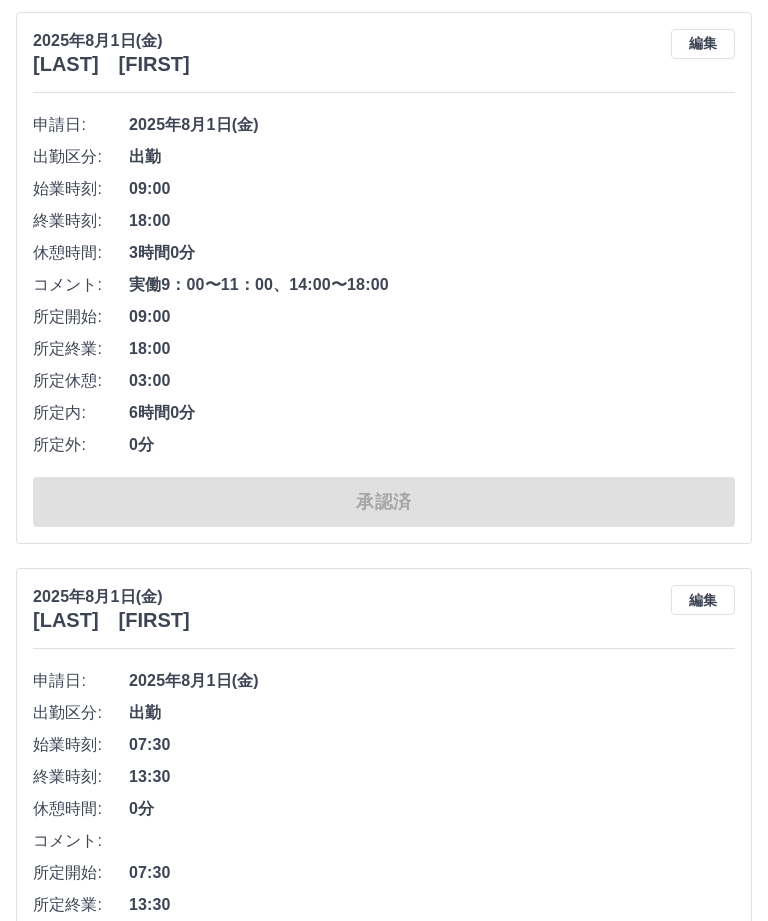 click on "編集" at bounding box center (703, 600) 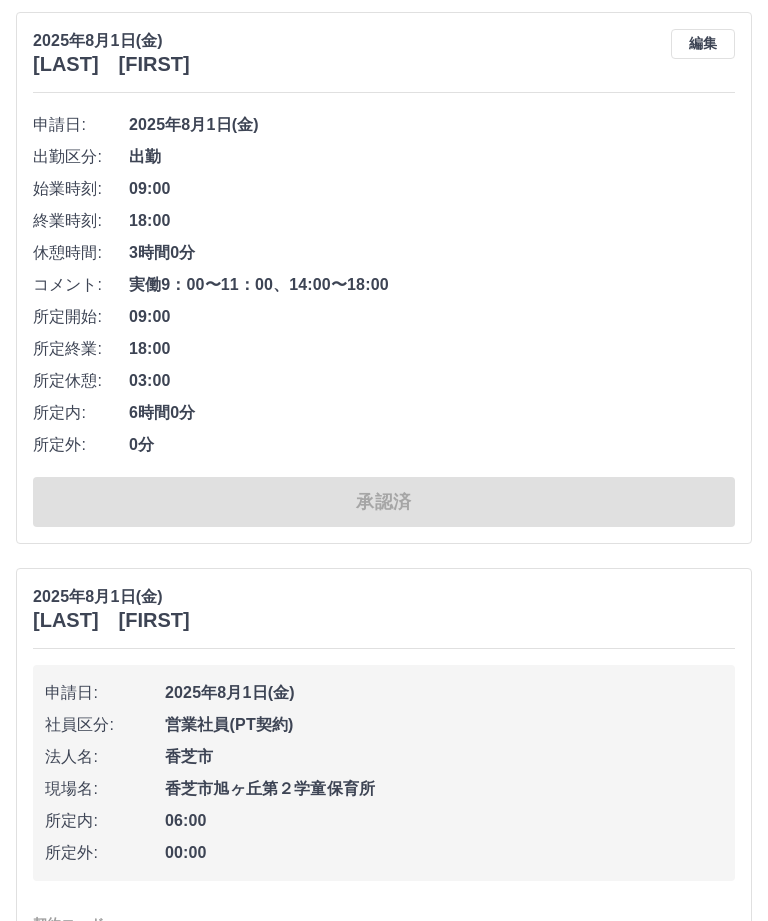 type on "********" 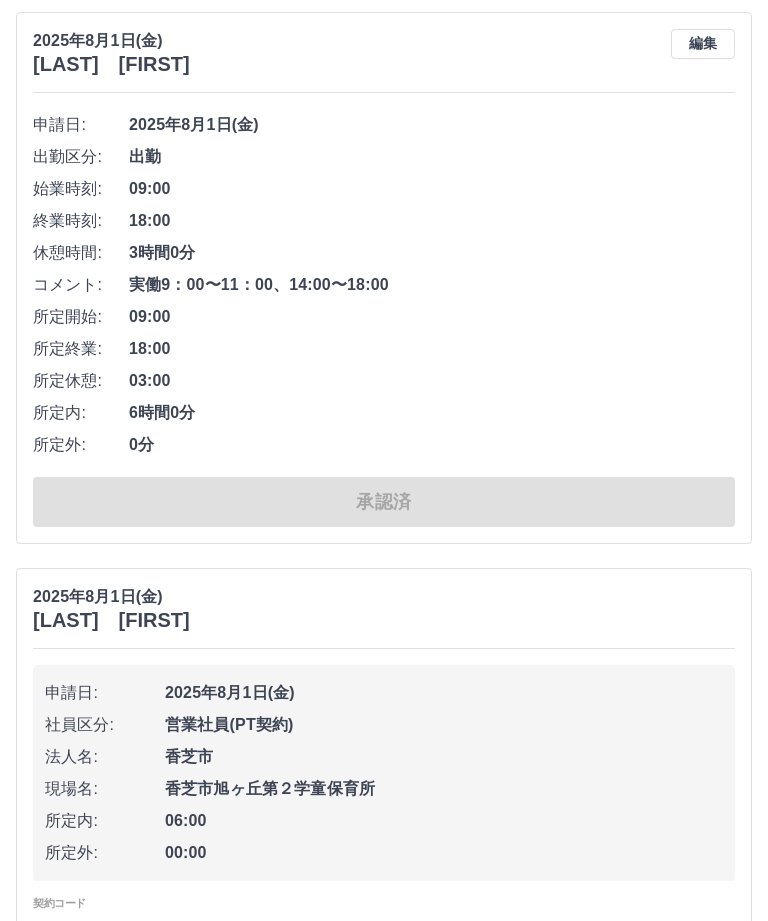 click on "キャンセル" at bounding box center (384, 1361) 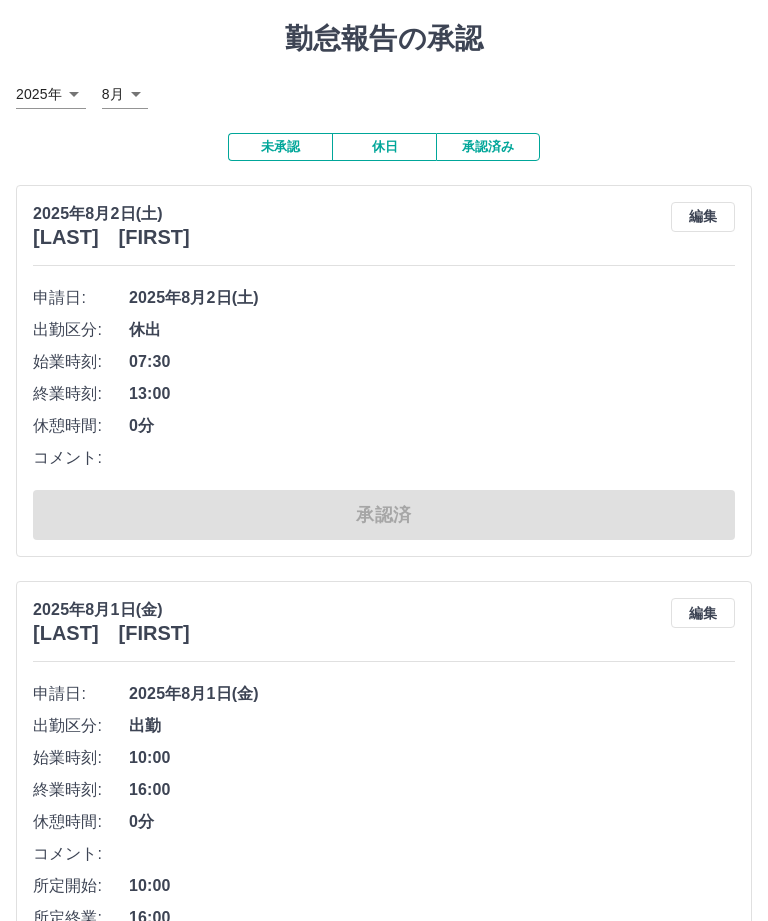 scroll, scrollTop: 0, scrollLeft: 0, axis: both 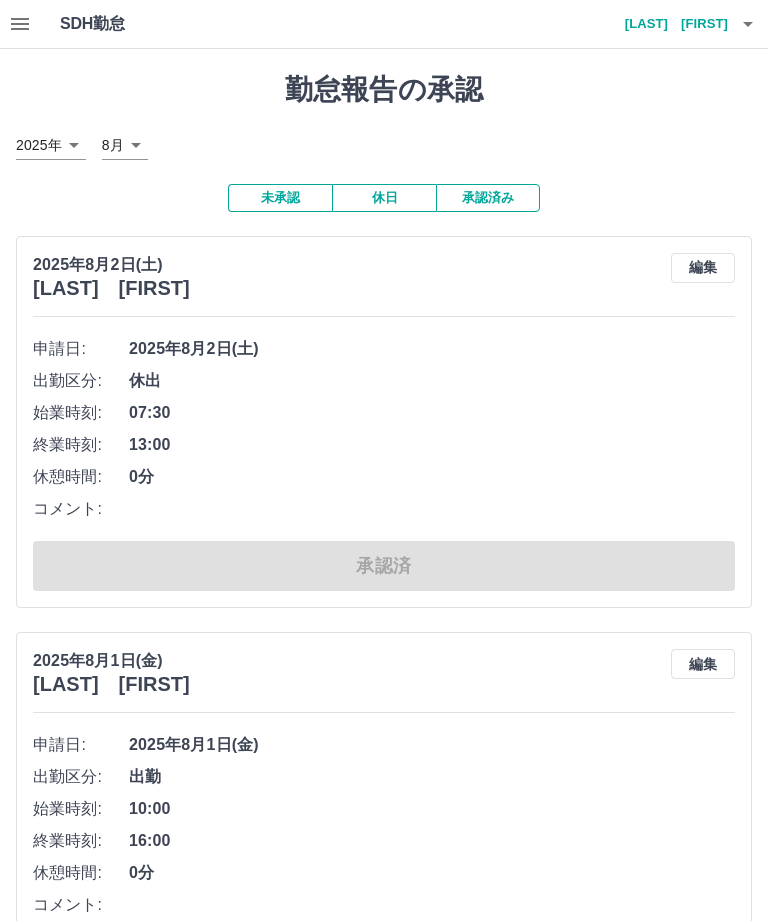 click on "SDH勤怠 高垣　妙子 勤怠報告の承認 2025年 **** 8月 * 未承認 休日 承認済み 2025年8月2日(土) 高垣　妙子 編集 申請日: 2025年8月2日(土) 出勤区分: 休出 始業時刻: 07:30 終業時刻: 13:00 休憩時間: 0分 コメント: 承認済 2025年8月1日(金) 作尾　美智子 編集 申請日: 2025年8月1日(金) 出勤区分: 出勤 始業時刻: 10:00 終業時刻: 16:00 休憩時間: 0分 コメント: 所定開始: 10:00 所定終業: 16:00 所定休憩: 00:00 所定内: 6時間0分 所定外: 0分 承認済 2025年8月1日(金) 吉野　由佳 編集 申請日: 2025年8月1日(金) 出勤区分: 出勤 始業時刻: 15:30 終業時刻: 19:00 休憩時間: 0分 コメント: 所定開始: 15:30 所定終業: 19:00 所定休憩: 00:00 所定内: 3時間30分 所定外: 0分 承認済 2025年8月1日(金) 仲　貴子 編集 申請日: 2025年8月1日(金) 出勤区分: 出勤 始業時刻: 11:00 終業時刻: 17:00 休憩時間: 0分 コメント: 所定開始:" at bounding box center [384, 2541] 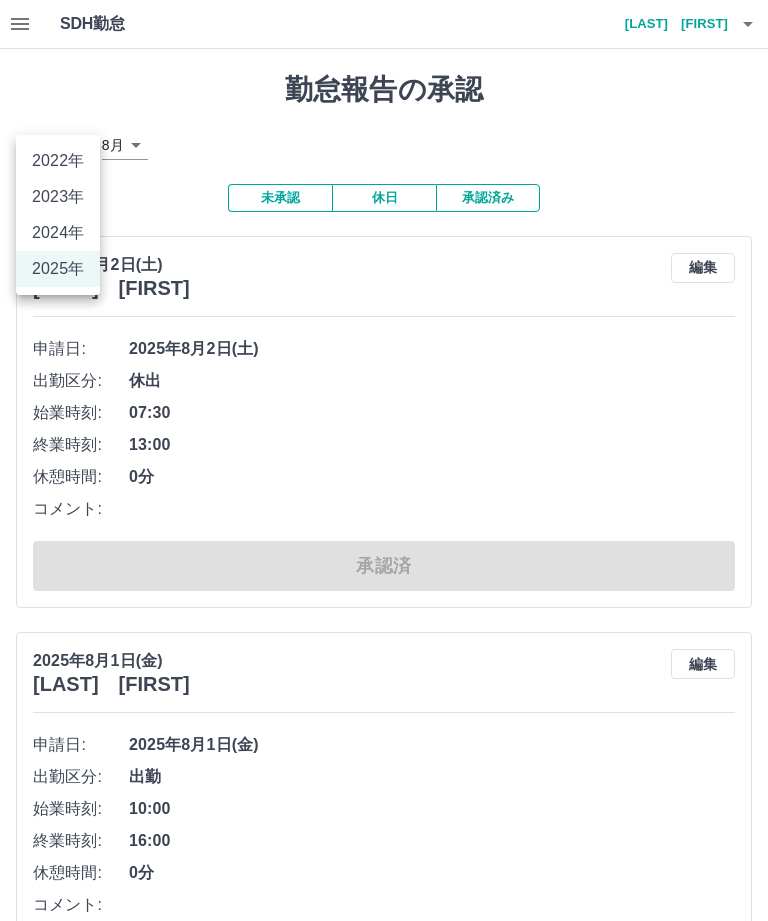 click at bounding box center (384, 460) 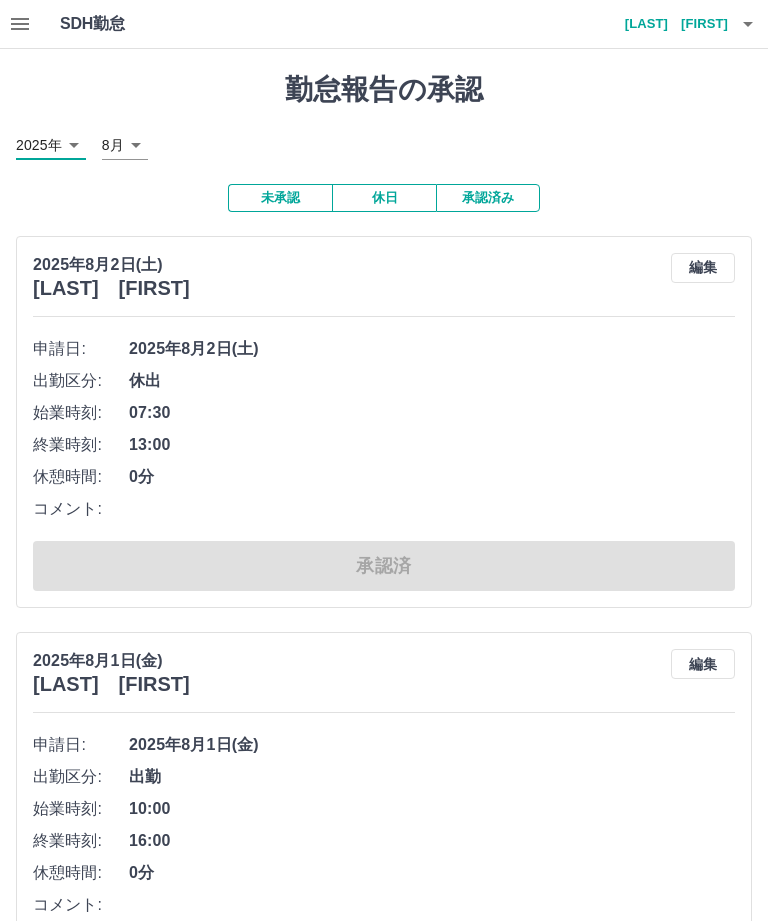 click on "SDH勤怠 高垣　妙子 勤怠報告の承認 2025年 **** 8月 * 未承認 休日 承認済み 2025年8月2日(土) 高垣　妙子 編集 申請日: 2025年8月2日(土) 出勤区分: 休出 始業時刻: 07:30 終業時刻: 13:00 休憩時間: 0分 コメント: 承認済 2025年8月1日(金) 作尾　美智子 編集 申請日: 2025年8月1日(金) 出勤区分: 出勤 始業時刻: 10:00 終業時刻: 16:00 休憩時間: 0分 コメント: 所定開始: 10:00 所定終業: 16:00 所定休憩: 00:00 所定内: 6時間0分 所定外: 0分 承認済 2025年8月1日(金) 吉野　由佳 編集 申請日: 2025年8月1日(金) 出勤区分: 出勤 始業時刻: 15:30 終業時刻: 19:00 休憩時間: 0分 コメント: 所定開始: 15:30 所定終業: 19:00 所定休憩: 00:00 所定内: 3時間30分 所定外: 0分 承認済 2025年8月1日(金) 仲　貴子 編集 申請日: 2025年8月1日(金) 出勤区分: 出勤 始業時刻: 11:00 終業時刻: 17:00 休憩時間: 0分 コメント: 所定開始:" at bounding box center [384, 2541] 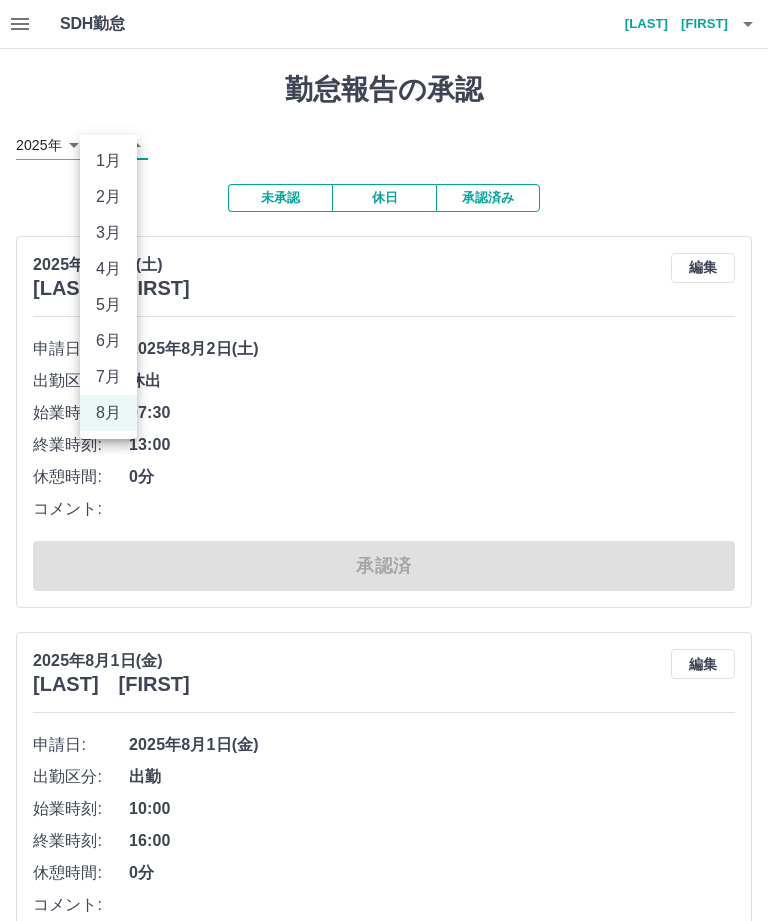 click on "7月" at bounding box center (108, 377) 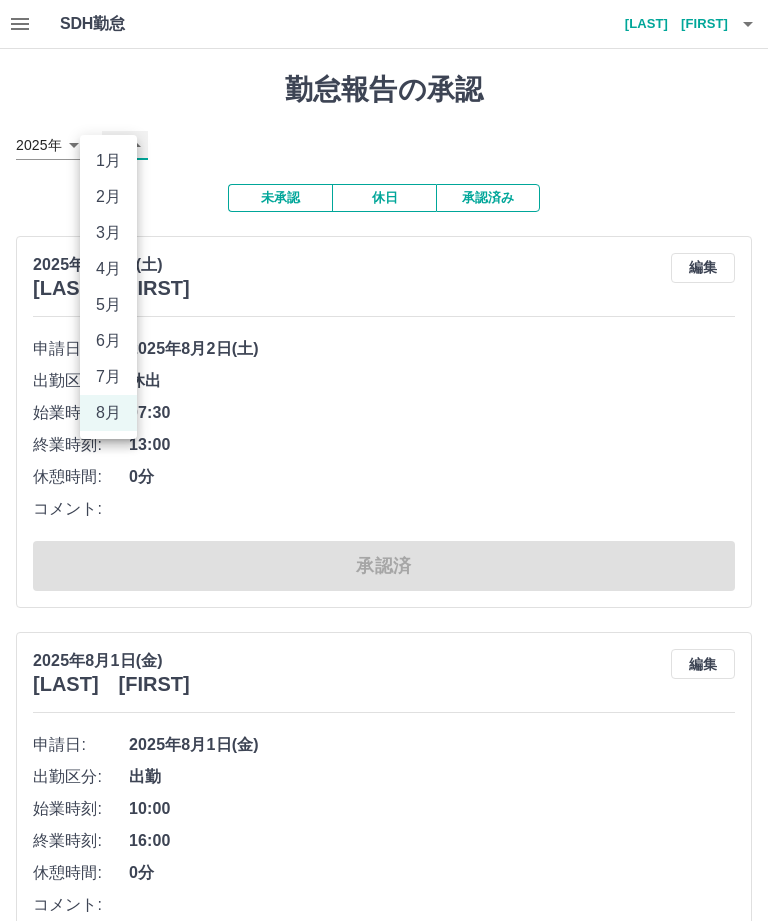 type on "*" 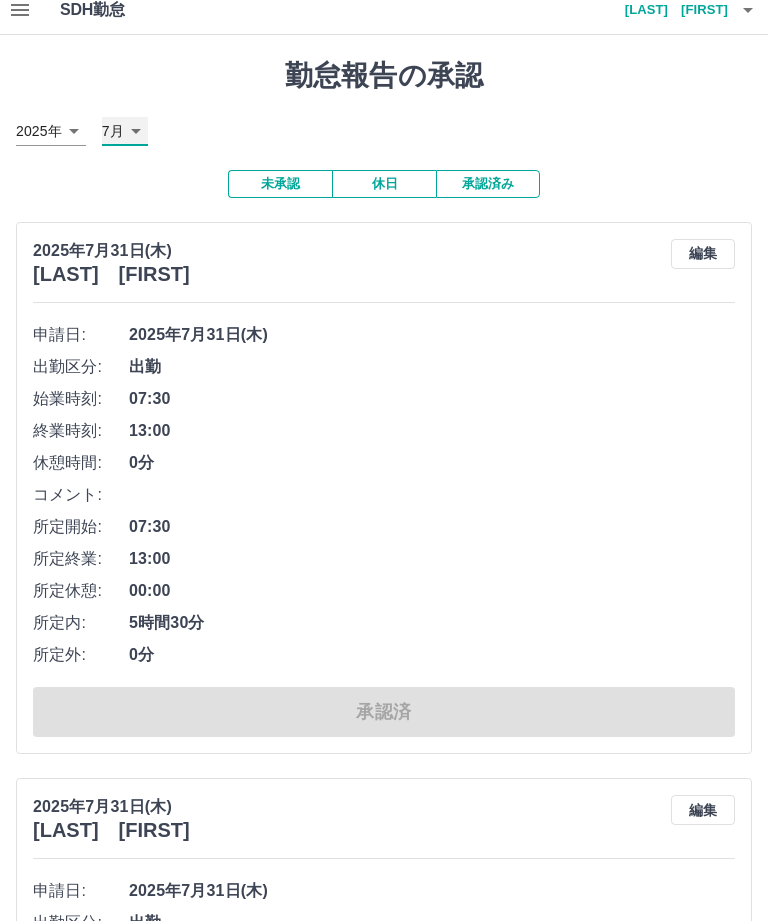 scroll, scrollTop: 0, scrollLeft: 0, axis: both 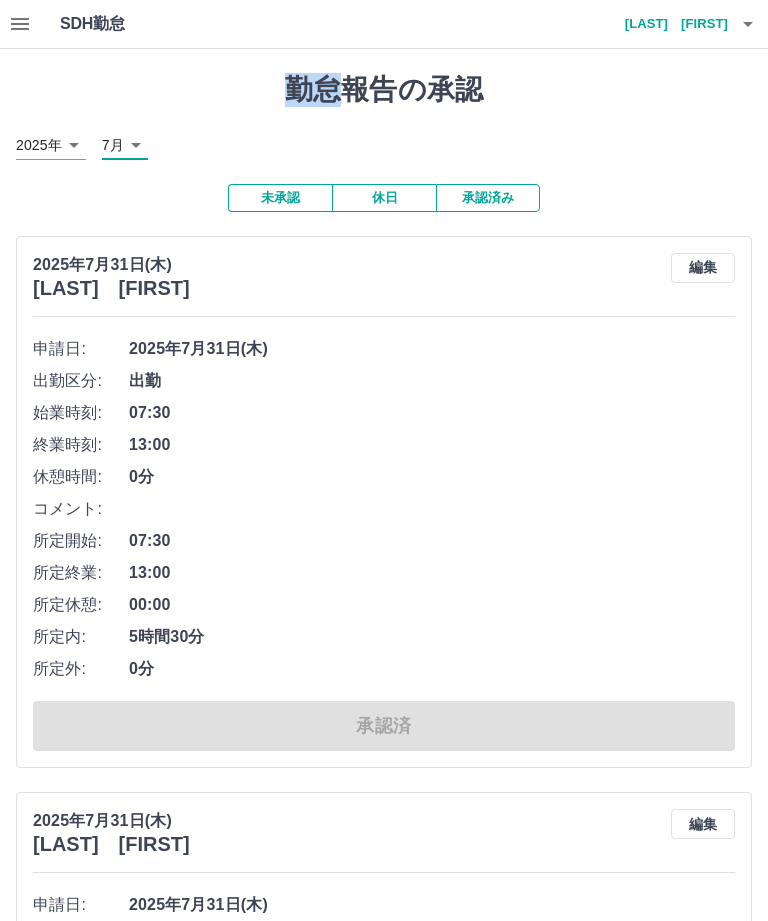 click at bounding box center [748, 24] 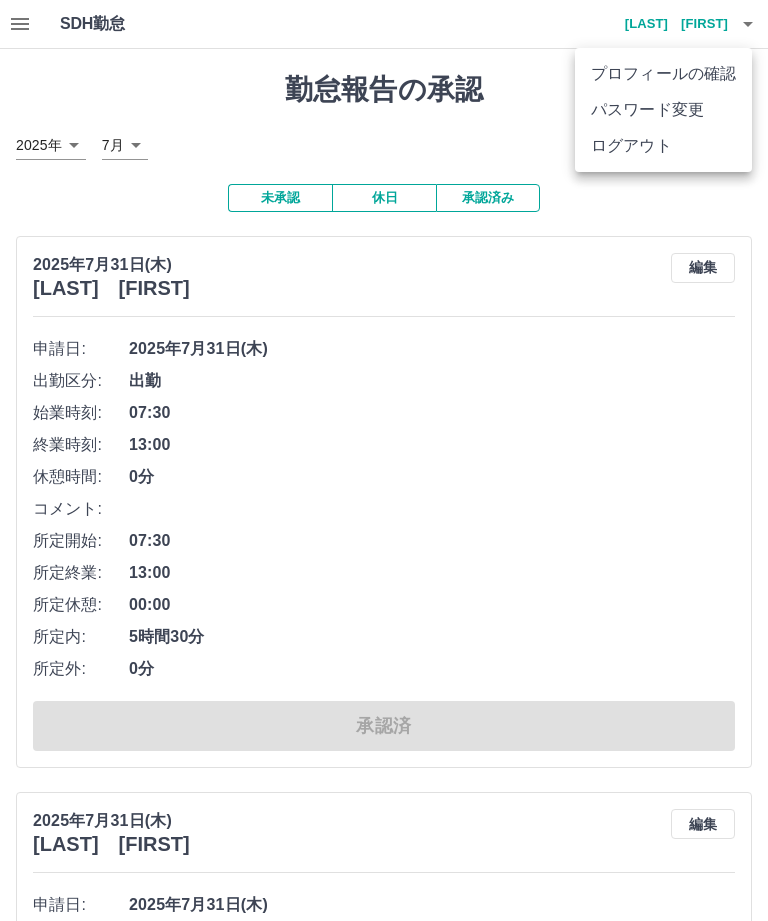click on "ログアウト" at bounding box center (663, 146) 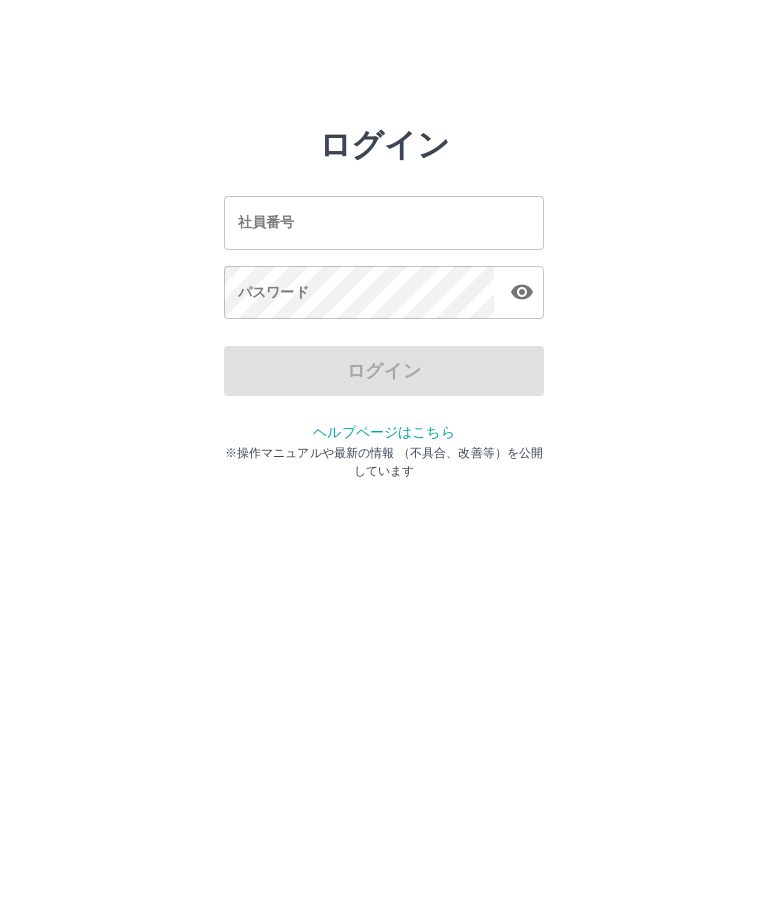 scroll, scrollTop: 0, scrollLeft: 0, axis: both 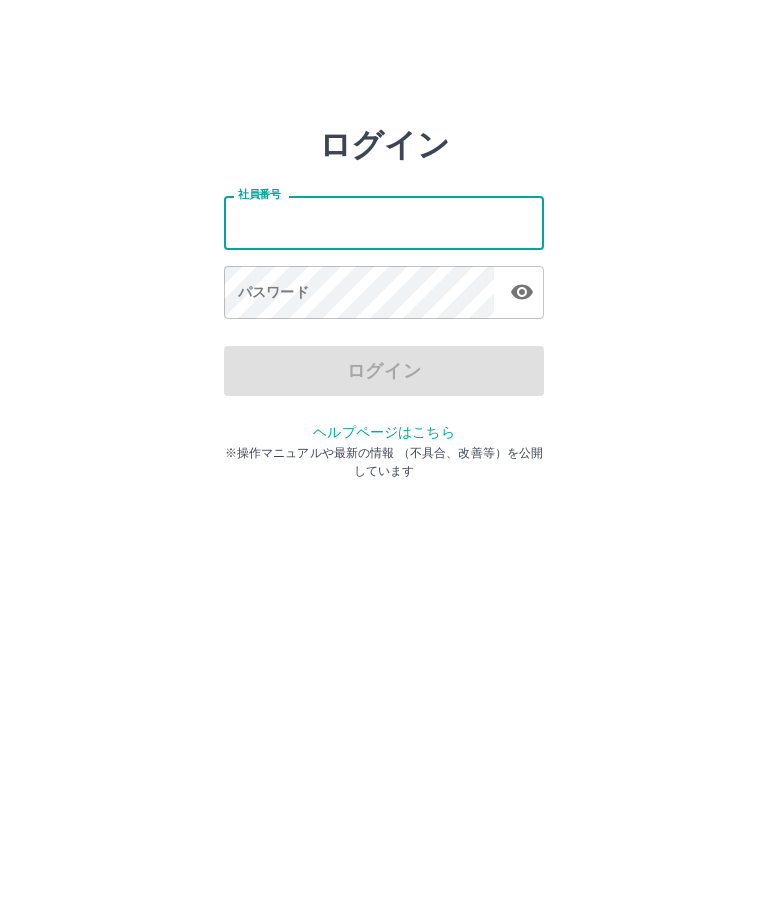 type on "*******" 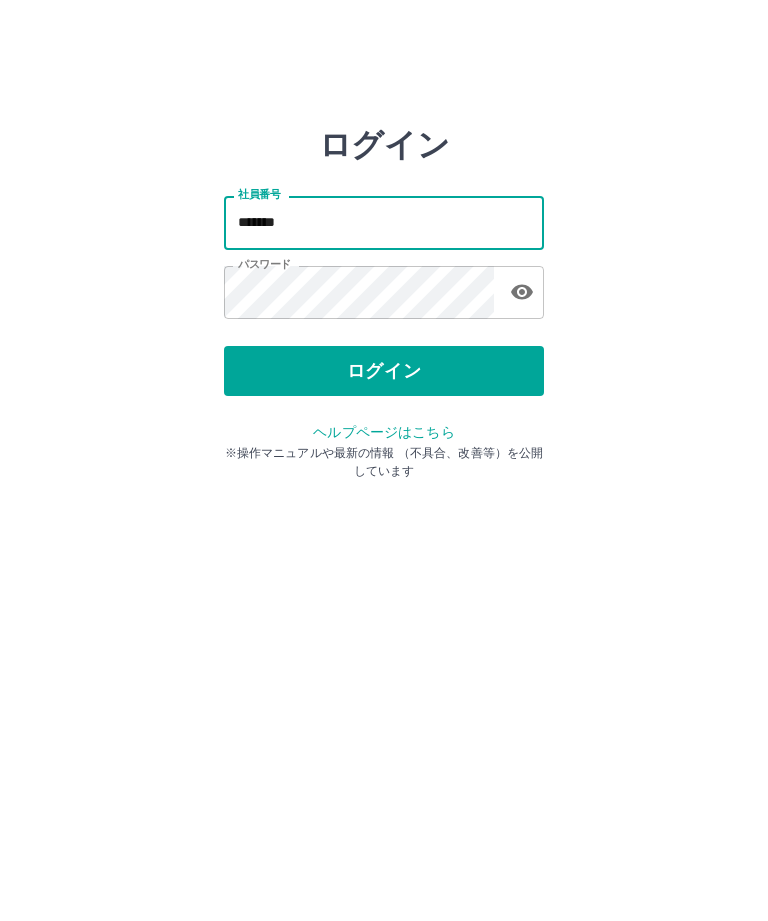 click on "ログイン" at bounding box center (384, 371) 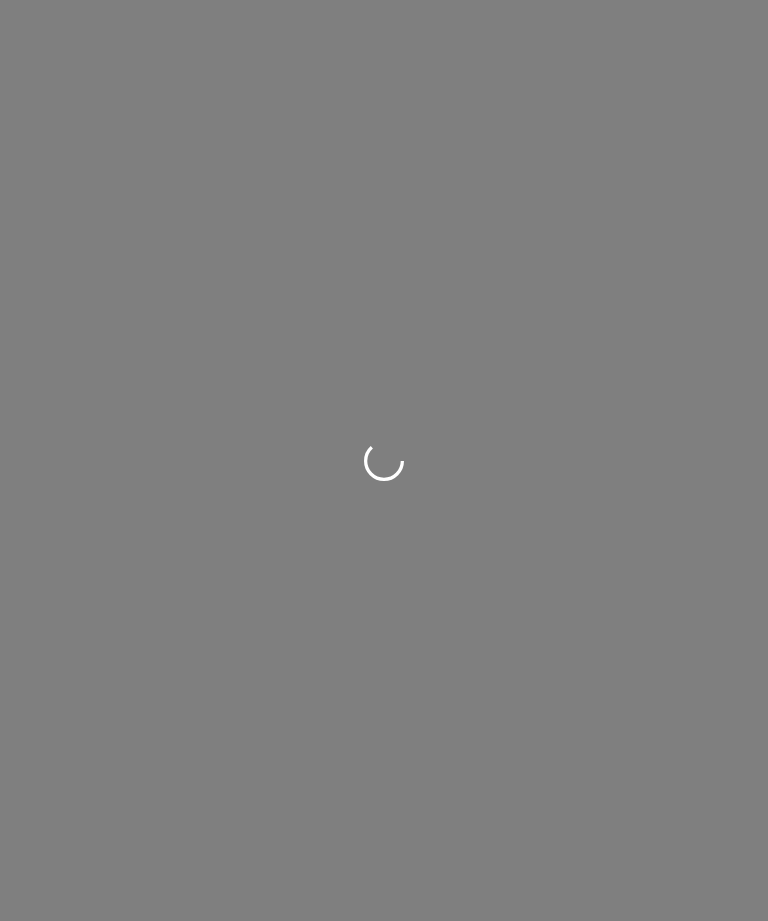 scroll, scrollTop: 0, scrollLeft: 0, axis: both 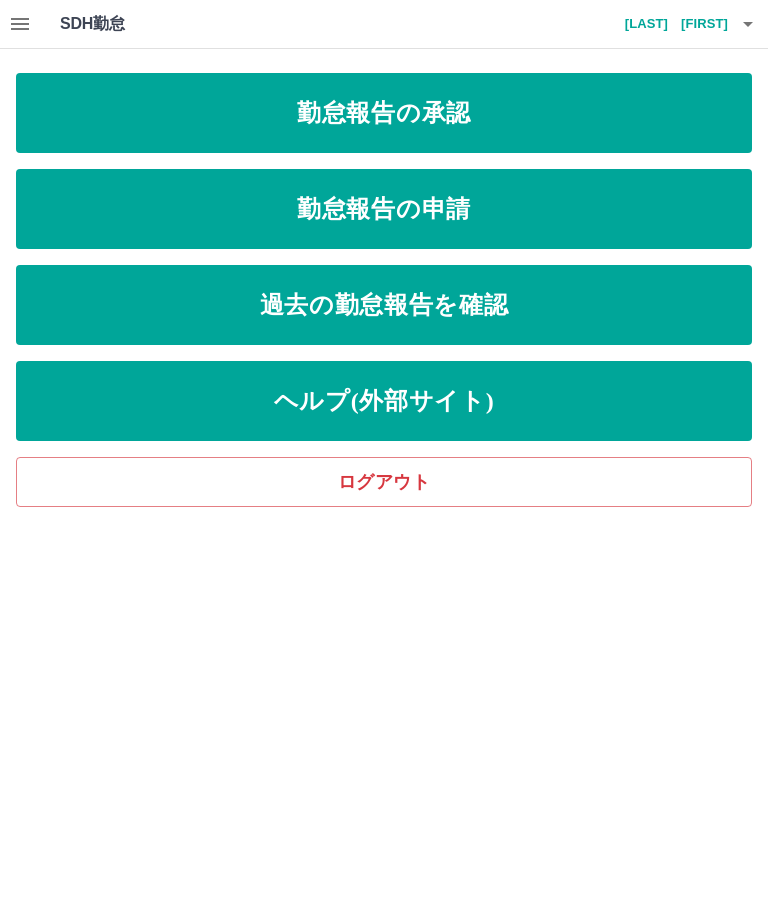 click on "勤怠報告の承認" at bounding box center [384, 113] 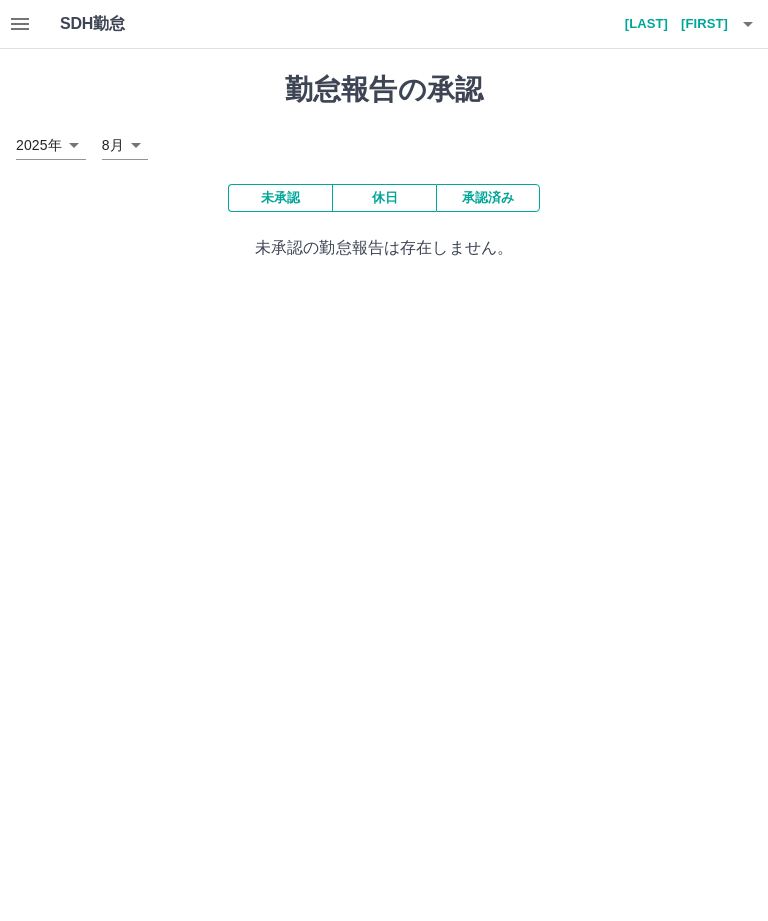 click on "承認済み" at bounding box center [488, 198] 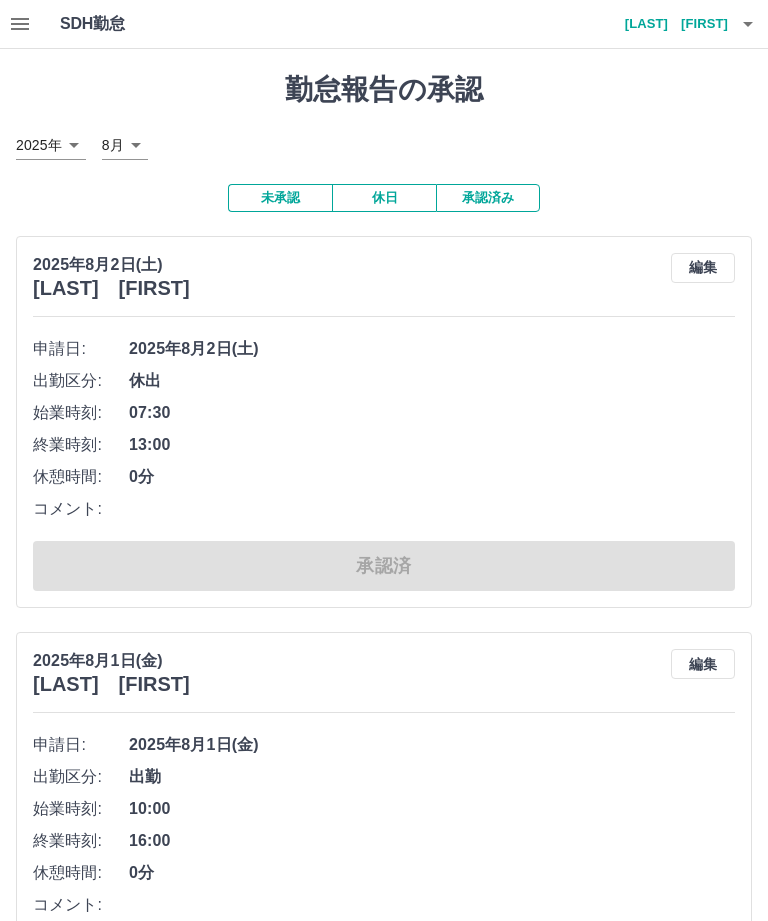 click on "SDH勤怠 高垣　妙子 勤怠報告の承認 2025年 **** 8月 * 未承認 休日 承認済み 2025年8月2日(土) 高垣　妙子 編集 申請日: 2025年8月2日(土) 出勤区分: 休出 始業時刻: 07:30 終業時刻: 13:00 休憩時間: 0分 コメント: 承認済 2025年8月1日(金) 作尾　美智子 編集 申請日: 2025年8月1日(金) 出勤区分: 出勤 始業時刻: 10:00 終業時刻: 16:00 休憩時間: 0分 コメント: 所定開始: 10:00 所定終業: 16:00 所定休憩: 00:00 所定内: 6時間0分 所定外: 0分 承認済 2025年8月1日(金) 吉野　由佳 編集 申請日: 2025年8月1日(金) 出勤区分: 出勤 始業時刻: 15:30 終業時刻: 19:00 休憩時間: 0分 コメント: 所定開始: 15:30 所定終業: 19:00 所定休憩: 00:00 所定内: 3時間30分 所定外: 0分 承認済 2025年8月1日(金) 仲　貴子 編集 申請日: 2025年8月1日(金) 出勤区分: 出勤 始業時刻: 11:00 終業時刻: 17:00 休憩時間: 0分 コメント: 所定開始:" at bounding box center [384, 2541] 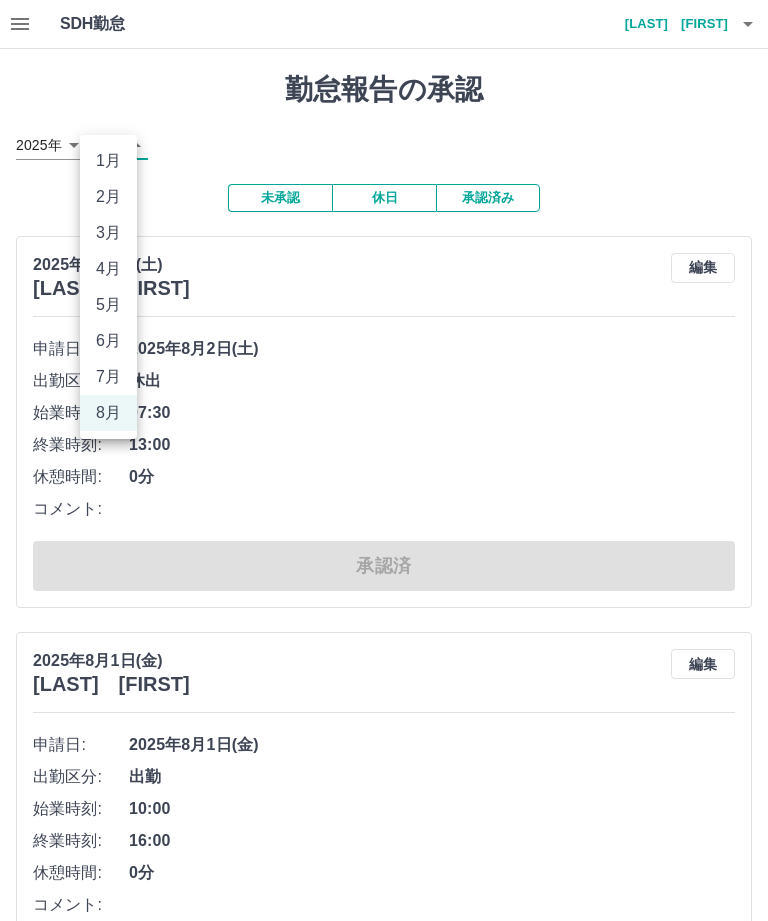 click on "7月" at bounding box center [108, 377] 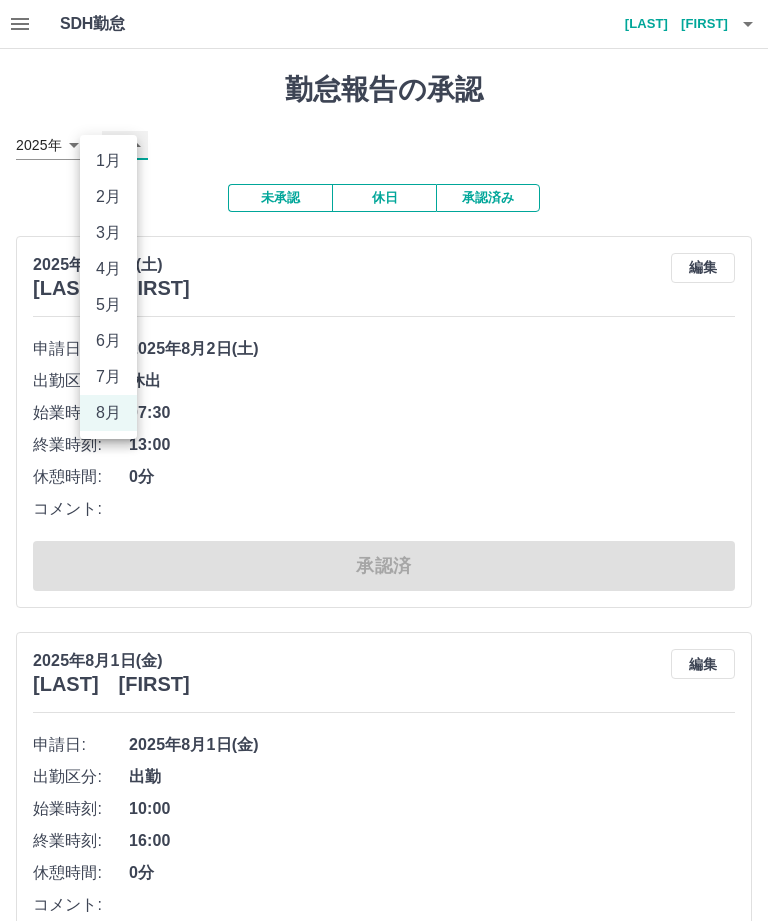 type on "*" 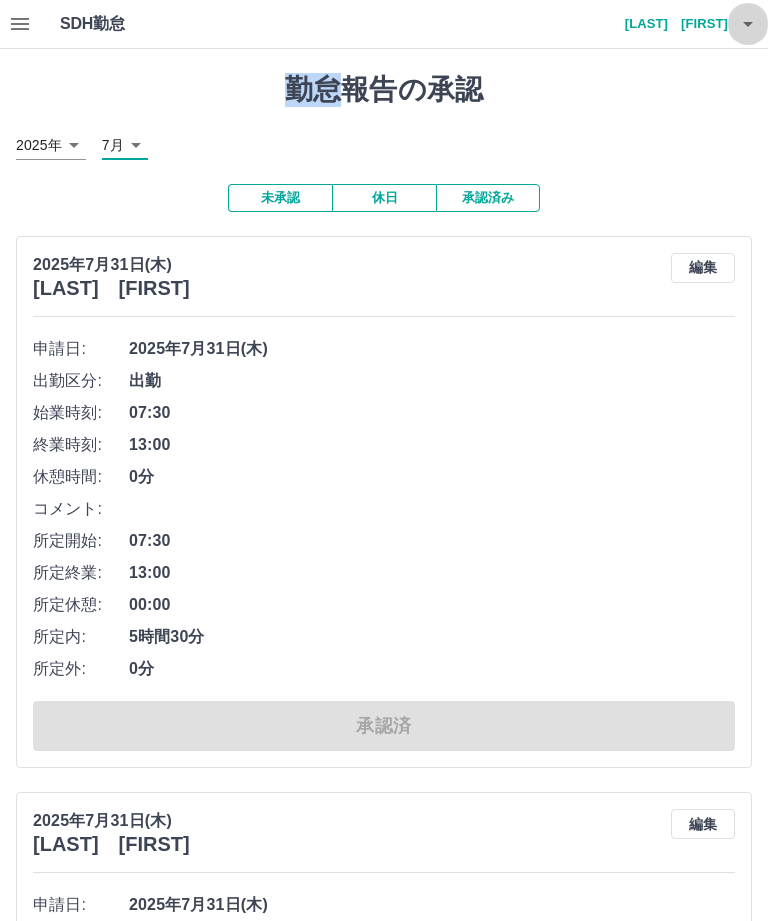click at bounding box center [748, 24] 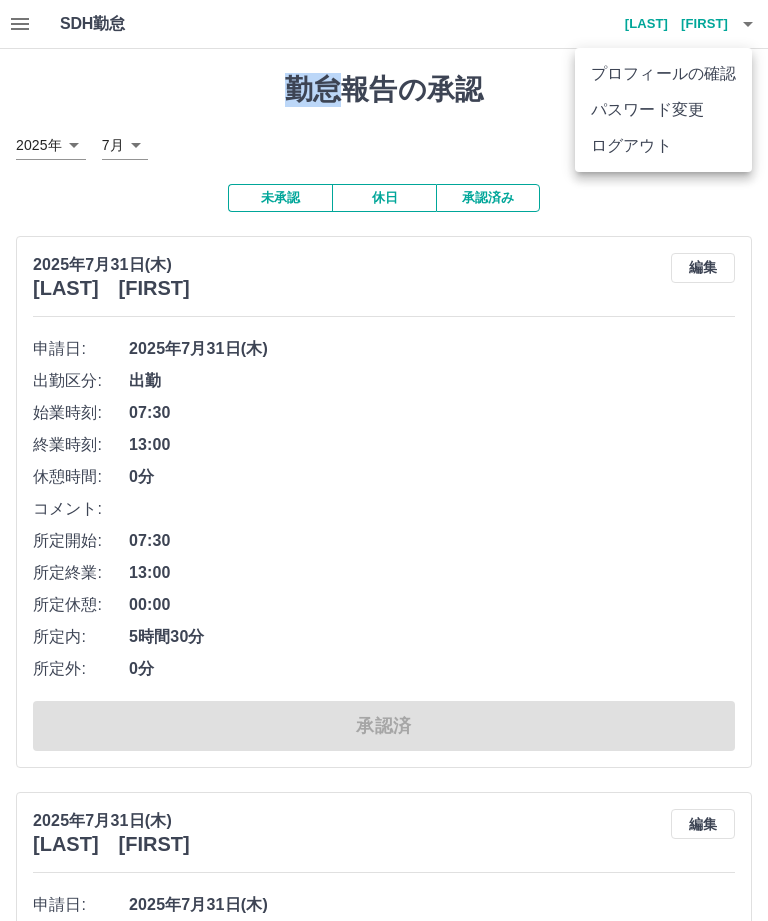 click on "ログアウト" at bounding box center (663, 146) 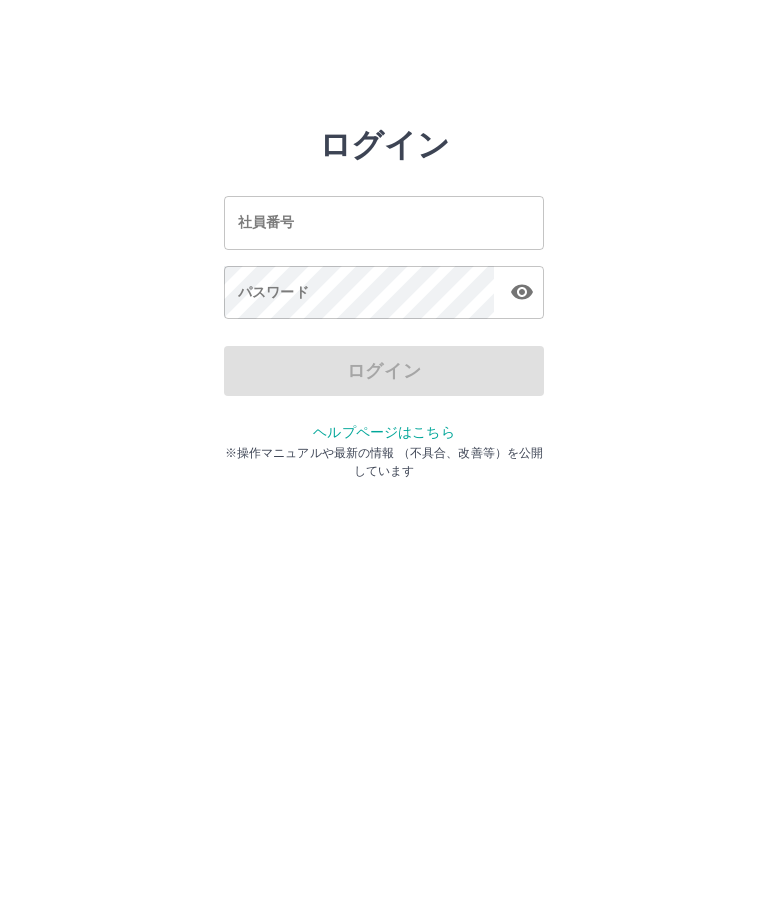 scroll, scrollTop: 0, scrollLeft: 0, axis: both 